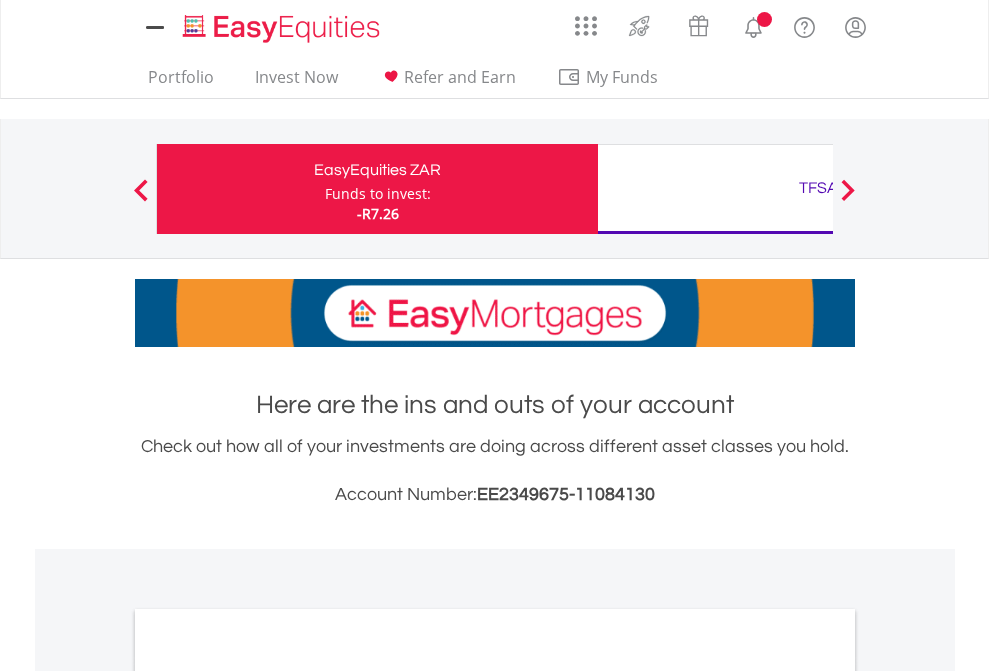 scroll, scrollTop: 0, scrollLeft: 0, axis: both 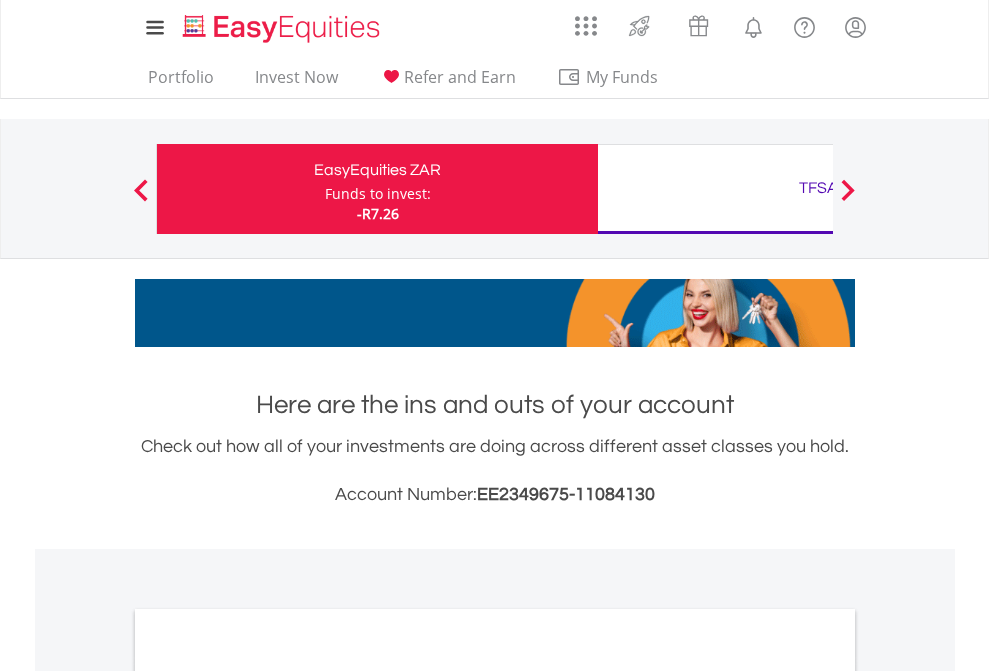 click on "Funds to invest:" at bounding box center (378, 194) 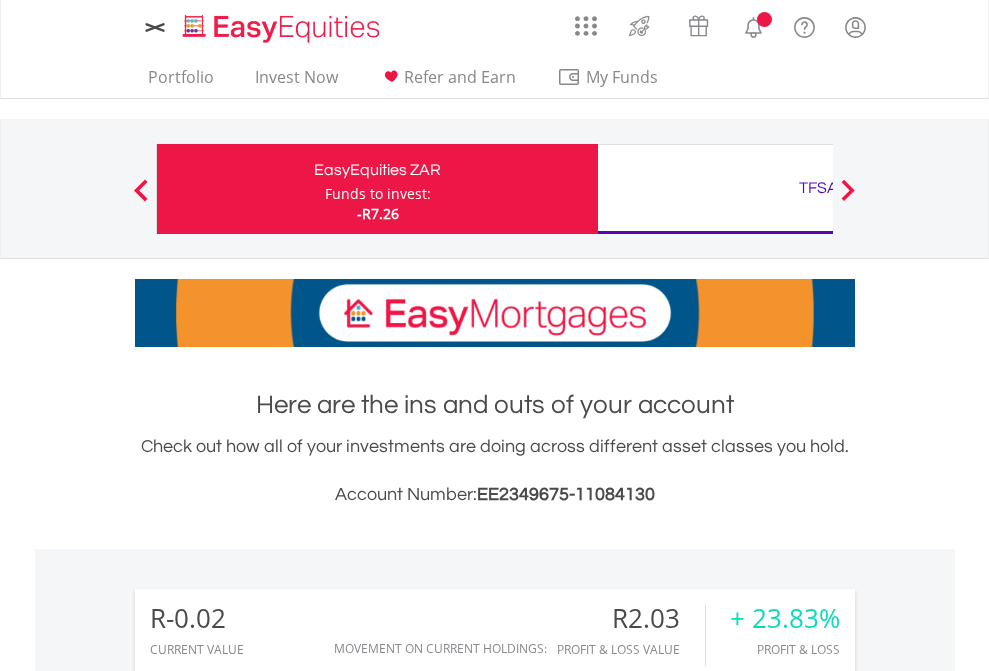 scroll, scrollTop: 0, scrollLeft: 0, axis: both 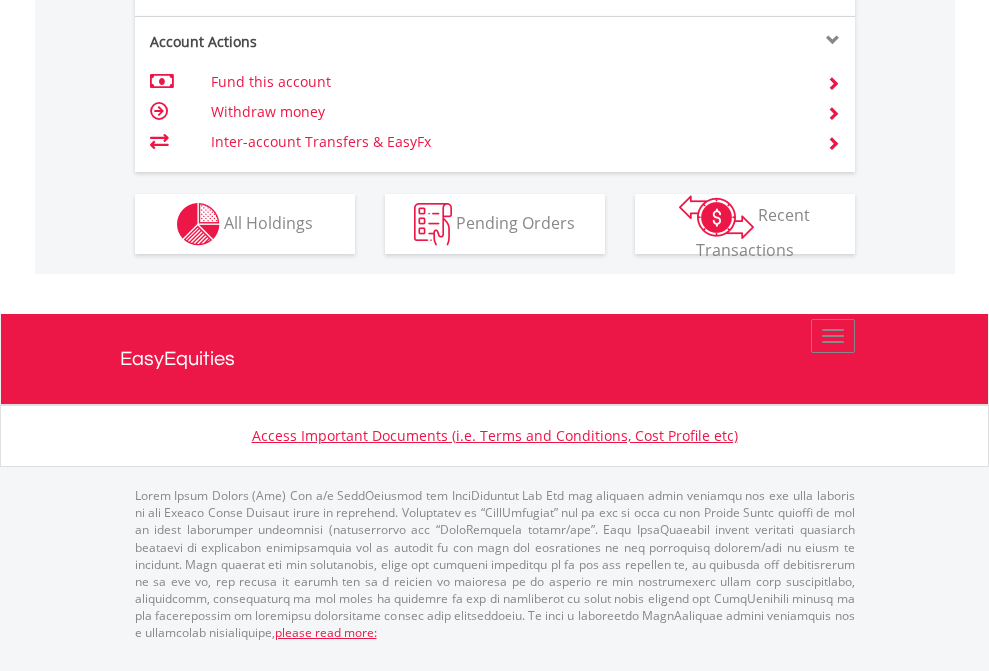click on "Investment types" at bounding box center [706, -337] 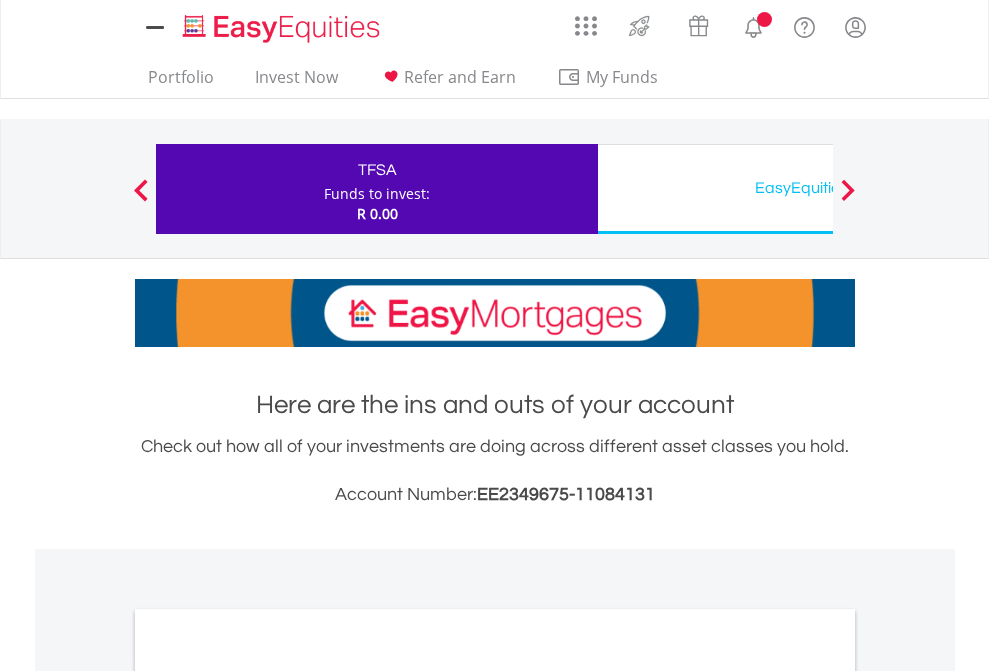 scroll, scrollTop: 0, scrollLeft: 0, axis: both 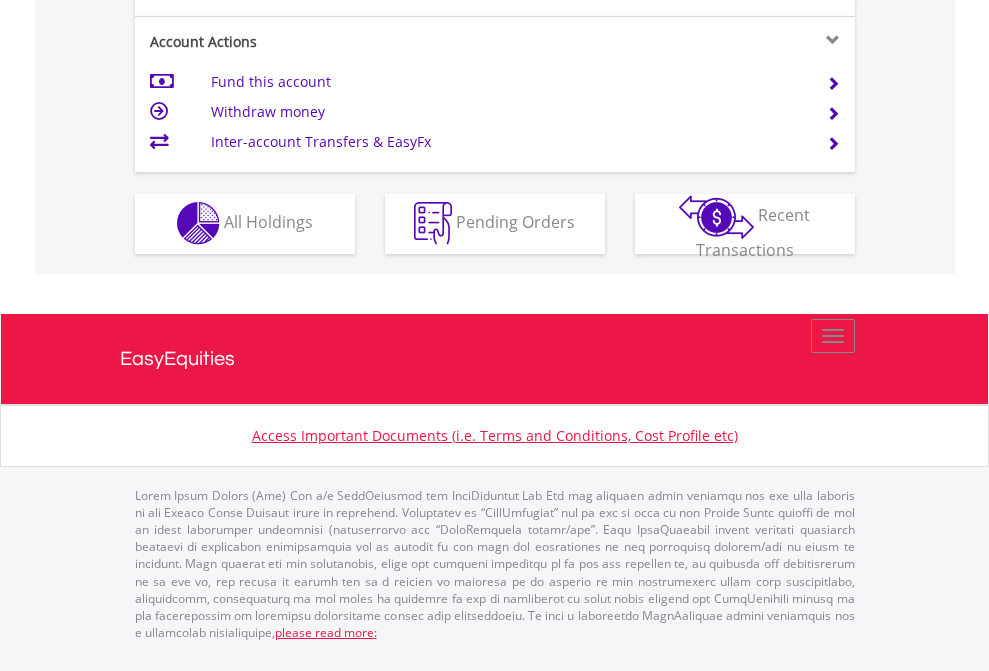 click on "Investment types" at bounding box center [706, -353] 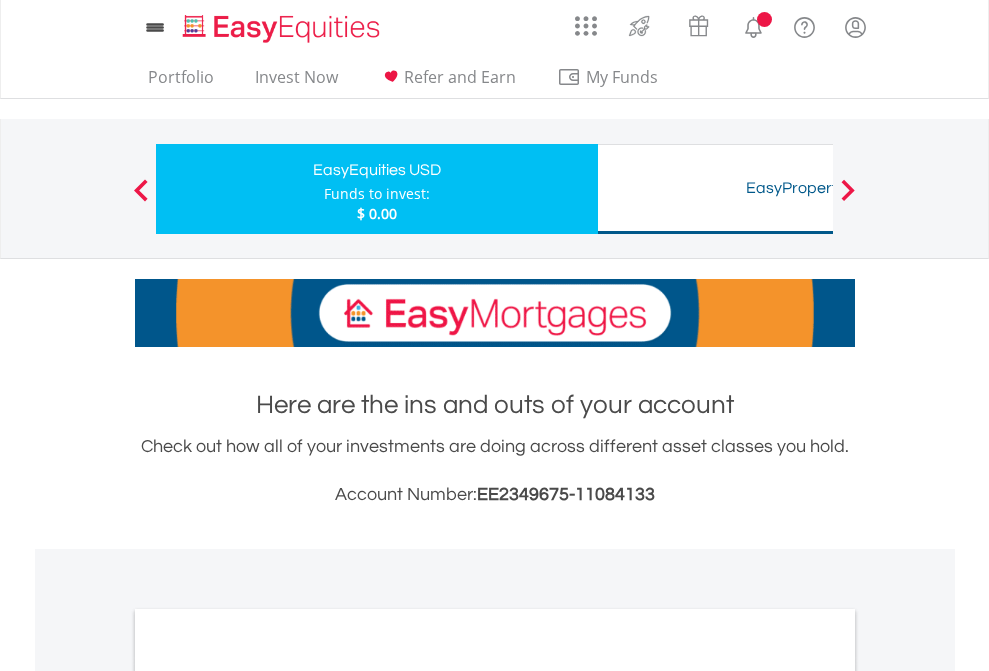 scroll, scrollTop: 0, scrollLeft: 0, axis: both 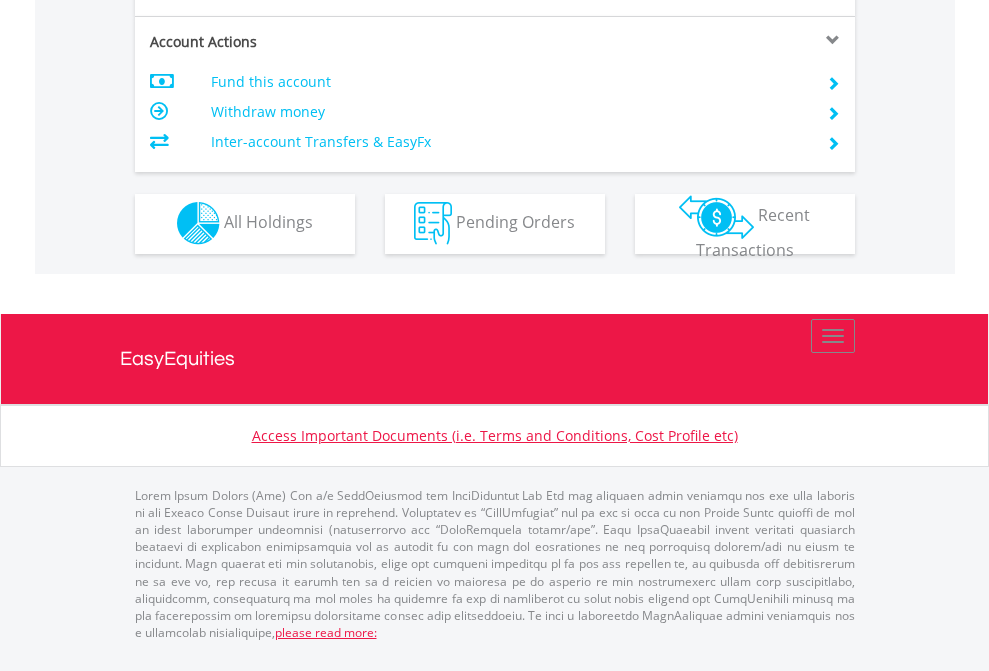 click on "Investment types" at bounding box center (706, -353) 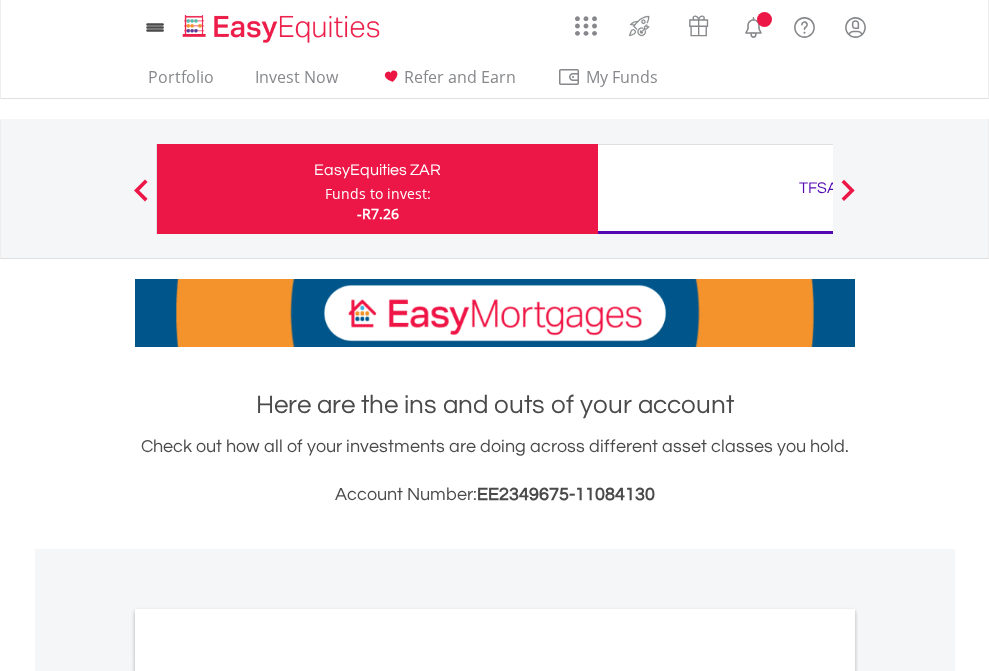 scroll, scrollTop: 0, scrollLeft: 0, axis: both 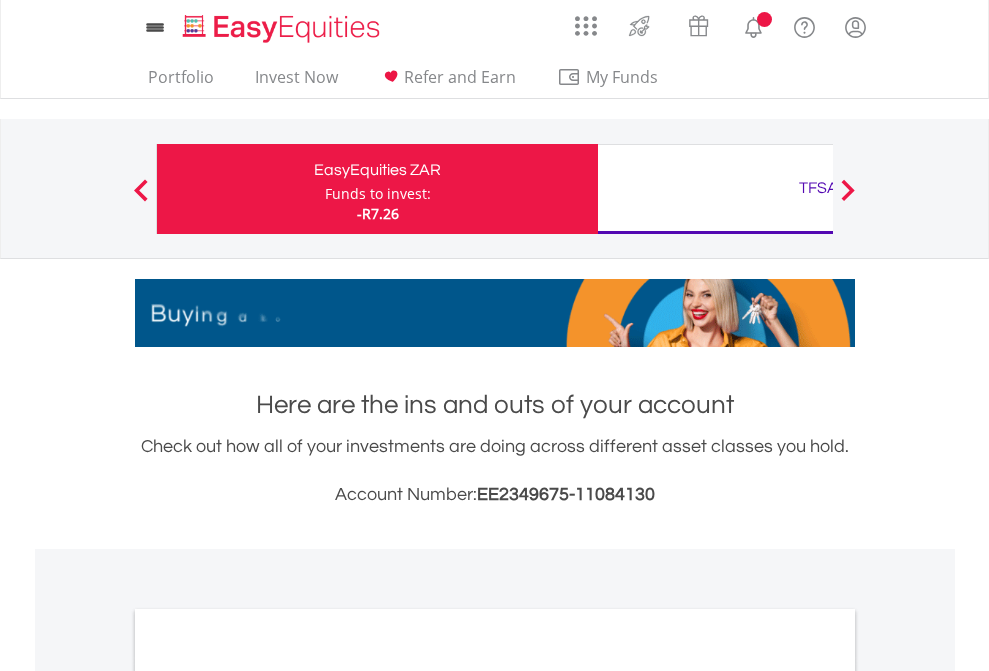 click on "All Holdings" at bounding box center (268, 1096) 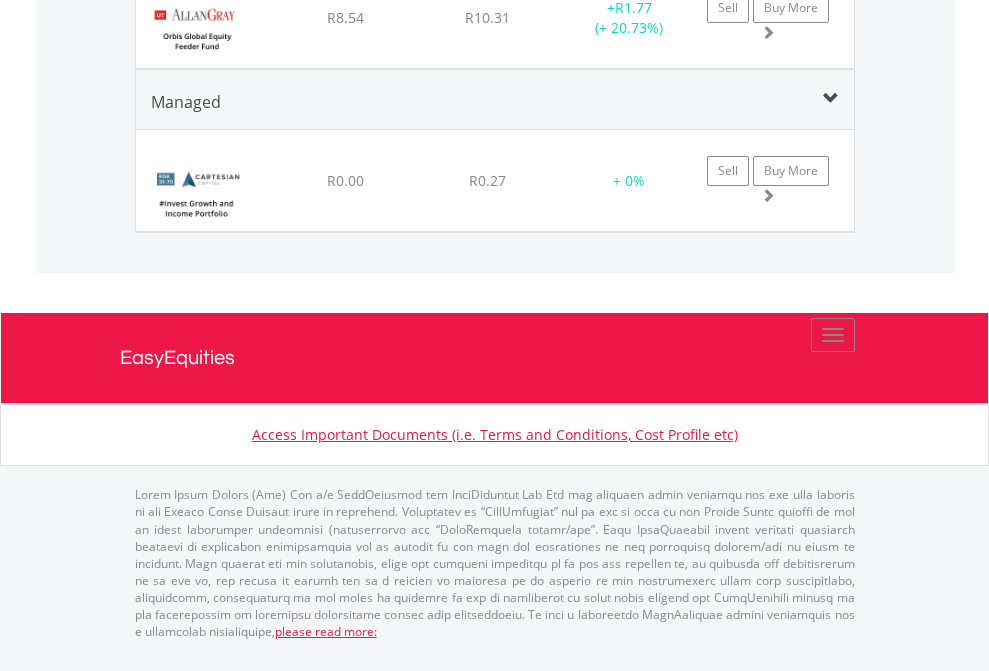 scroll, scrollTop: 2305, scrollLeft: 0, axis: vertical 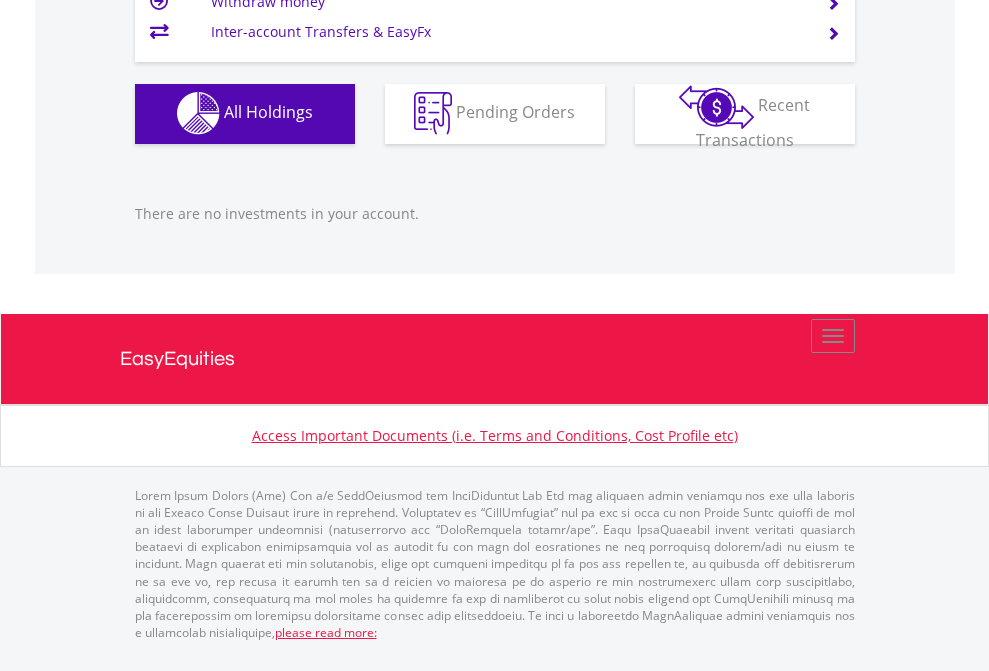 click on "EasyEquities USD" at bounding box center [818, -1142] 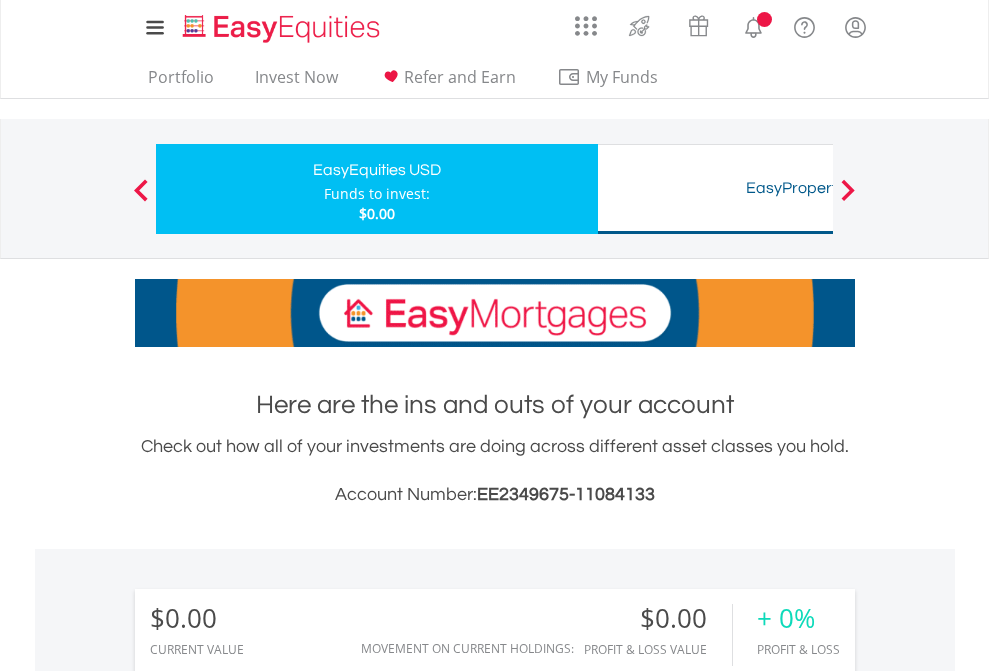 scroll, scrollTop: 0, scrollLeft: 0, axis: both 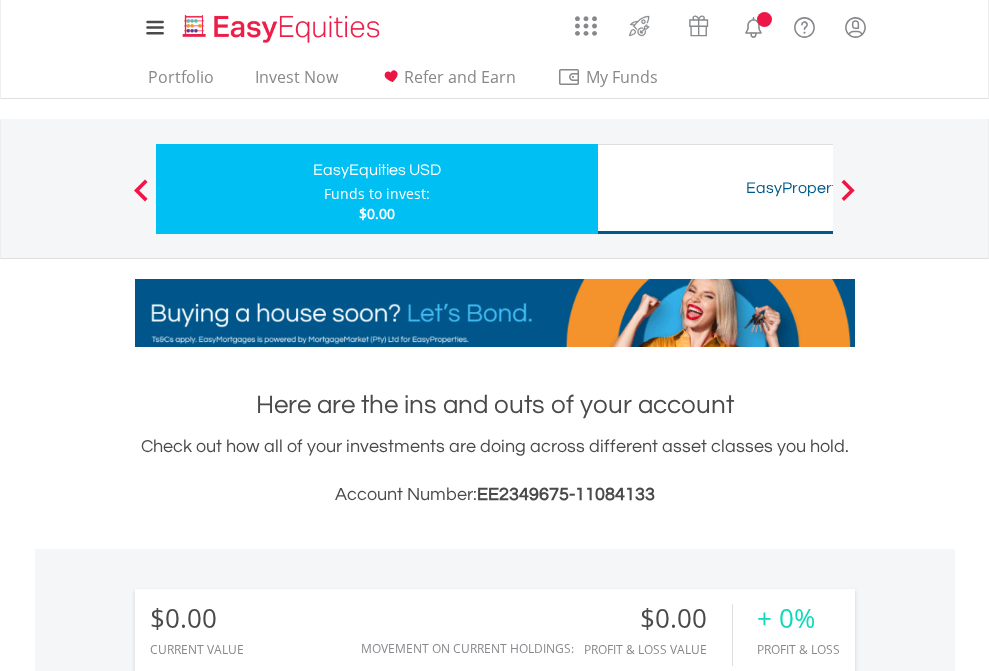 click on "All Holdings" at bounding box center [268, 1442] 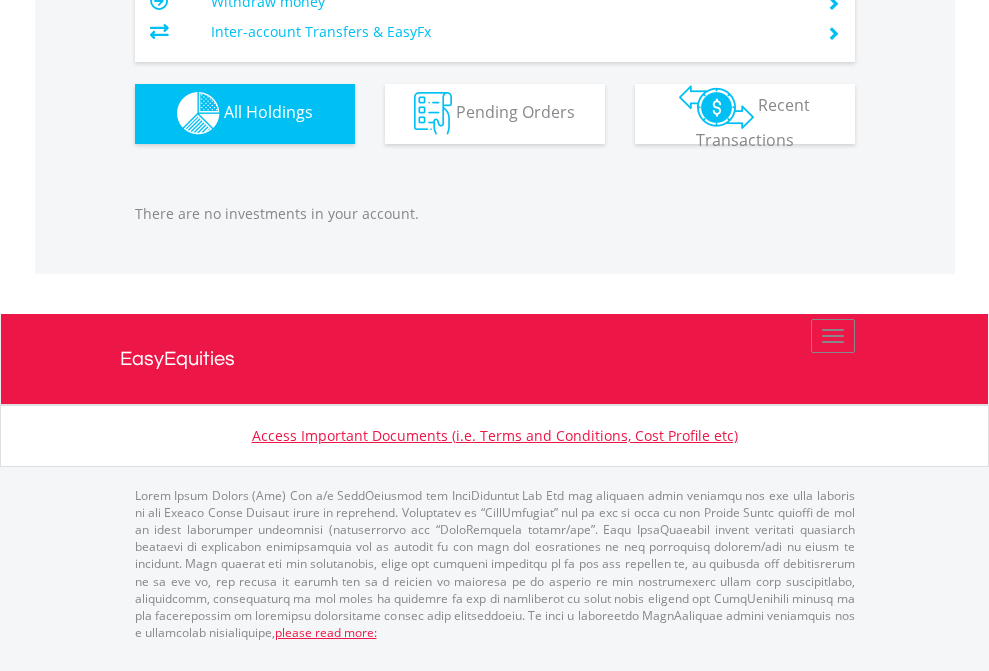 scroll, scrollTop: 1980, scrollLeft: 0, axis: vertical 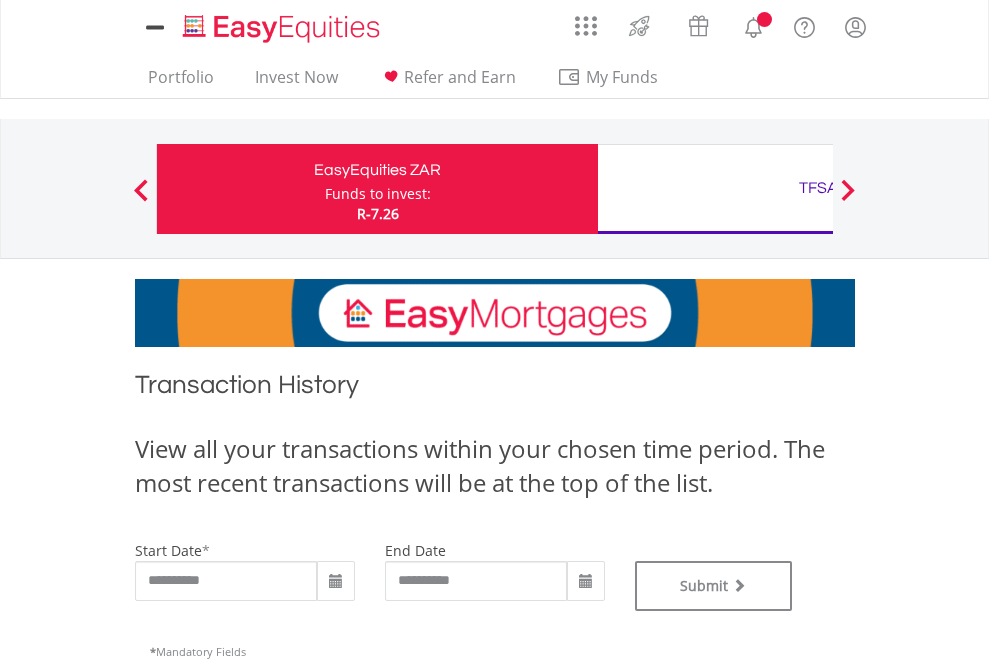 type on "**********" 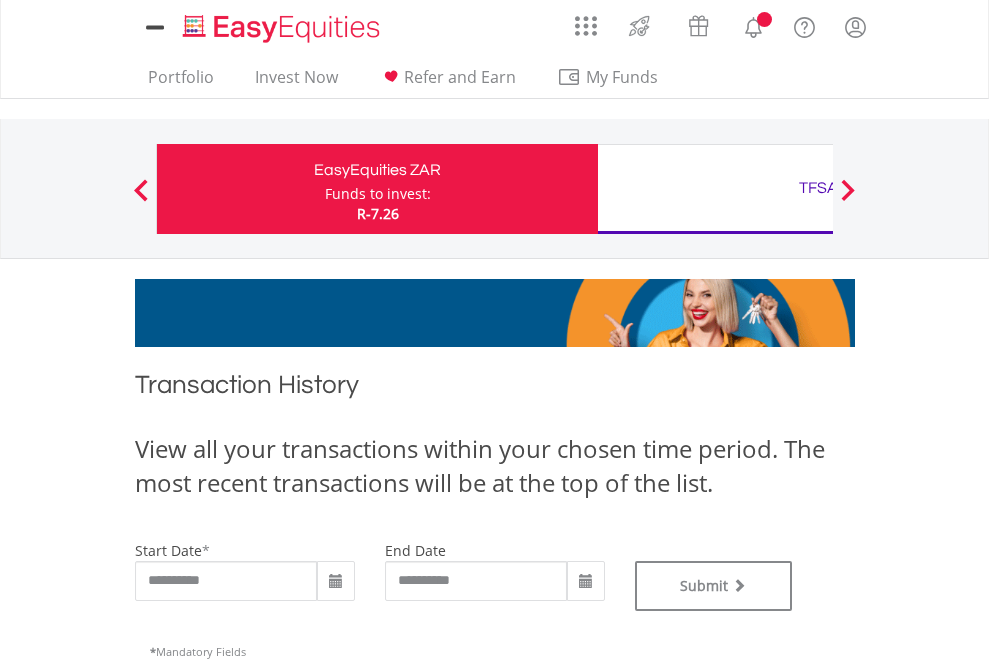 type on "**********" 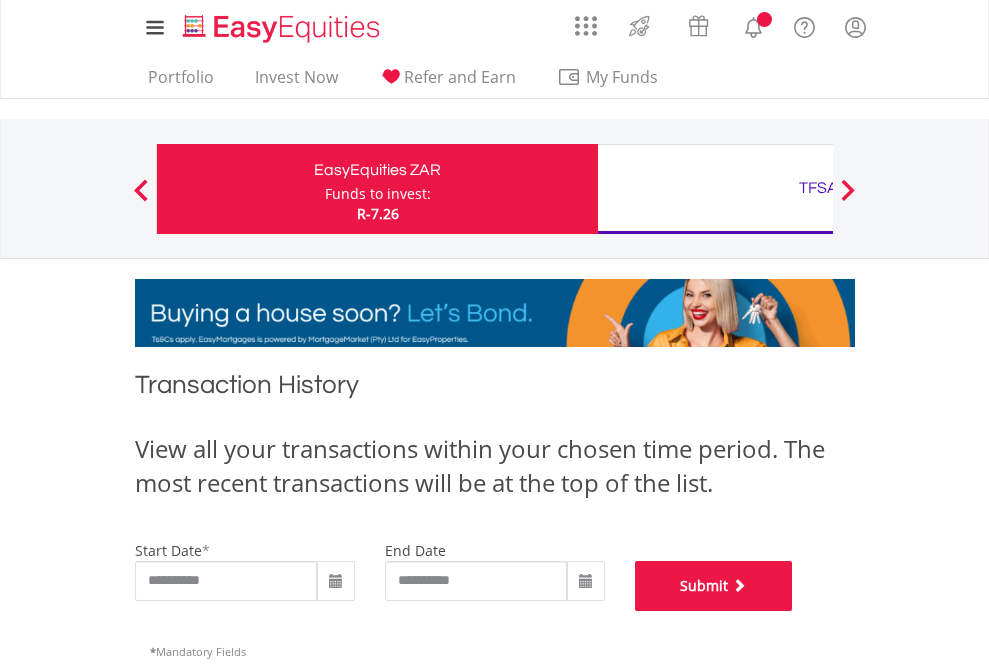 click on "Submit" at bounding box center [714, 586] 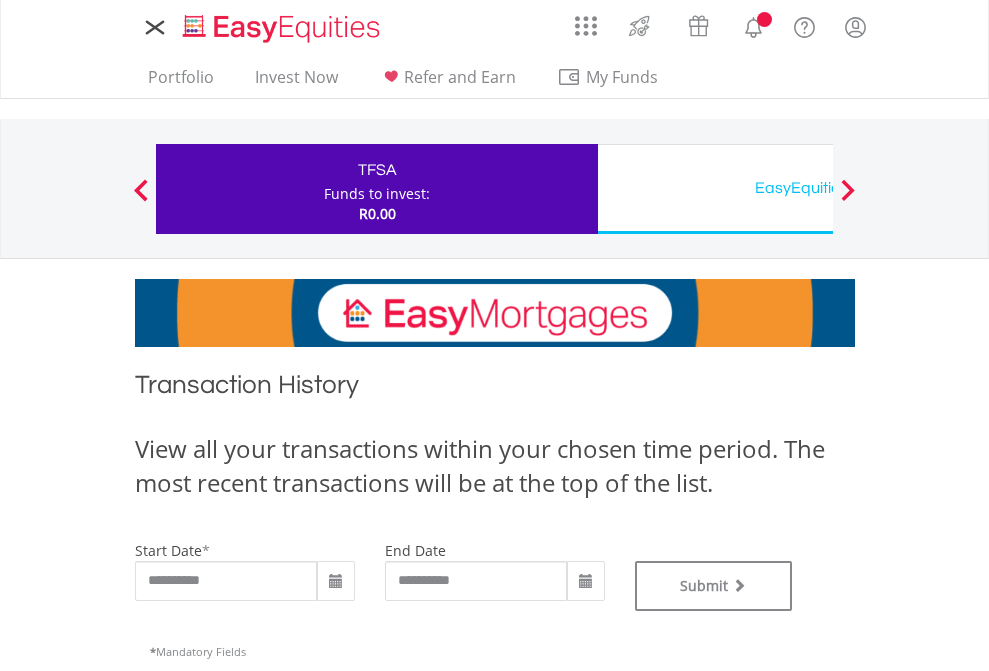 type on "**********" 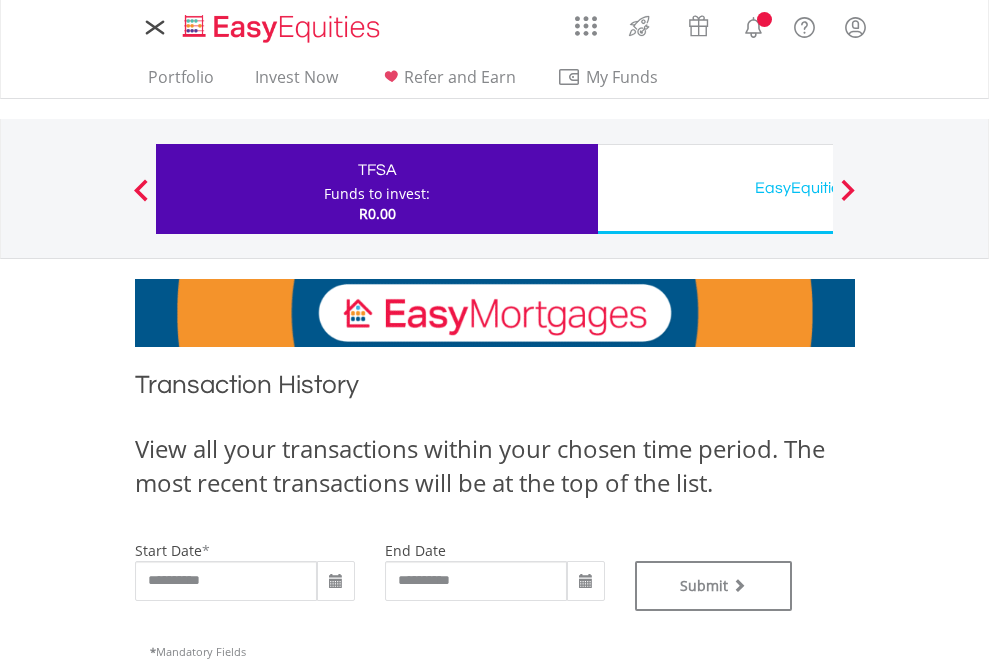 scroll, scrollTop: 0, scrollLeft: 0, axis: both 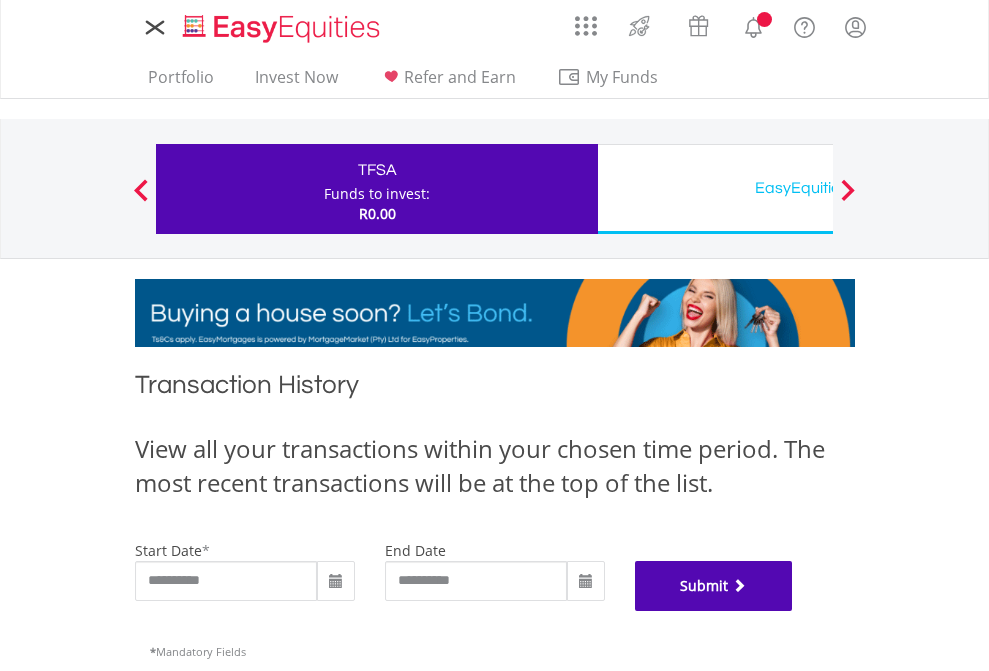 click on "Submit" at bounding box center (714, 586) 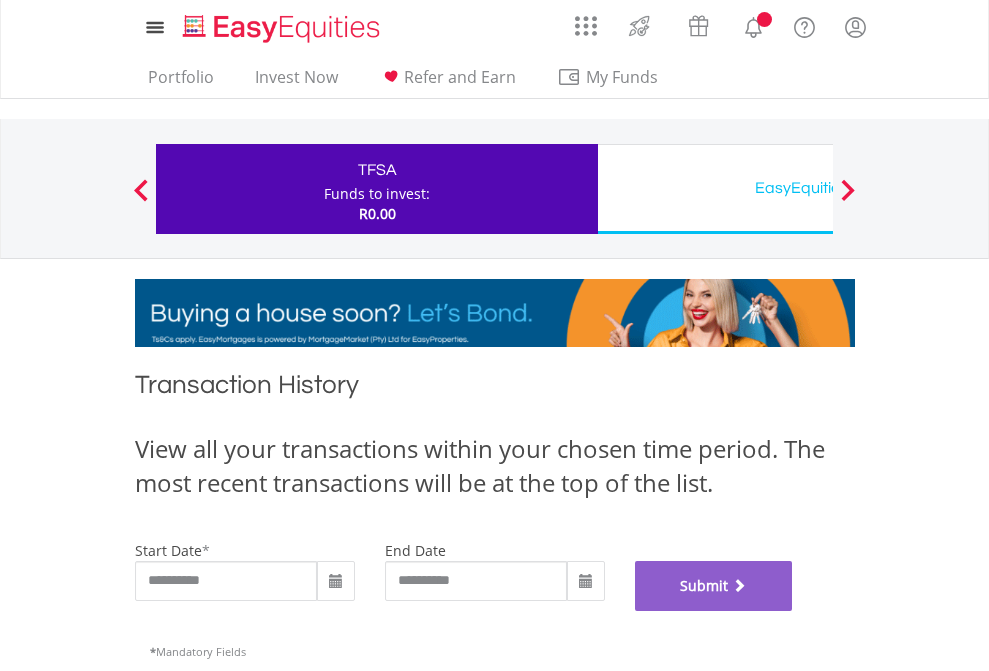 scroll, scrollTop: 811, scrollLeft: 0, axis: vertical 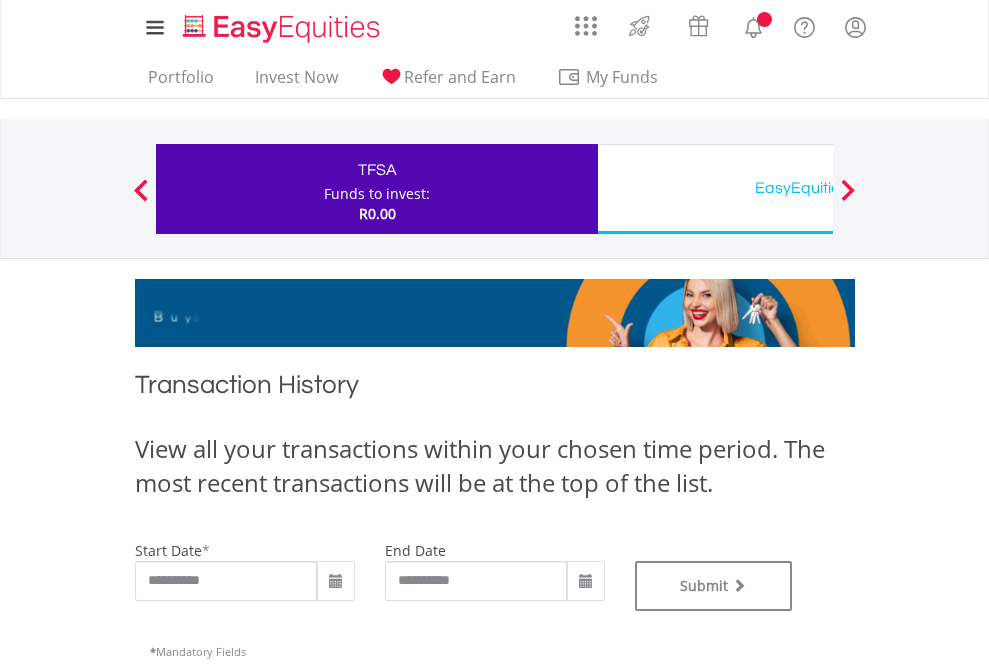 click on "EasyEquities USD" at bounding box center (818, 188) 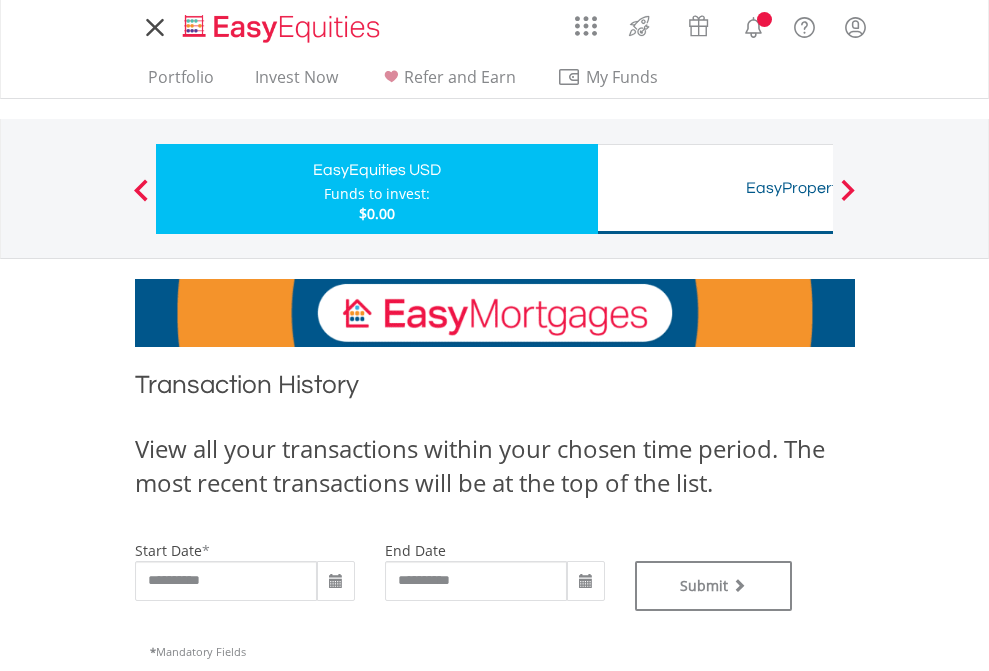 scroll, scrollTop: 0, scrollLeft: 0, axis: both 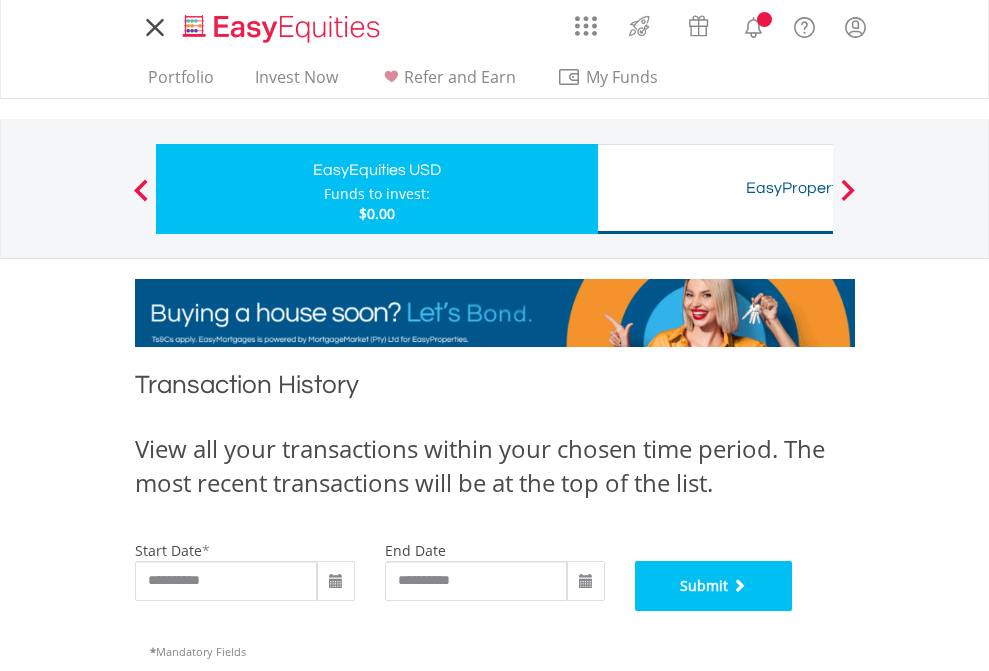 click on "Submit" at bounding box center (714, 586) 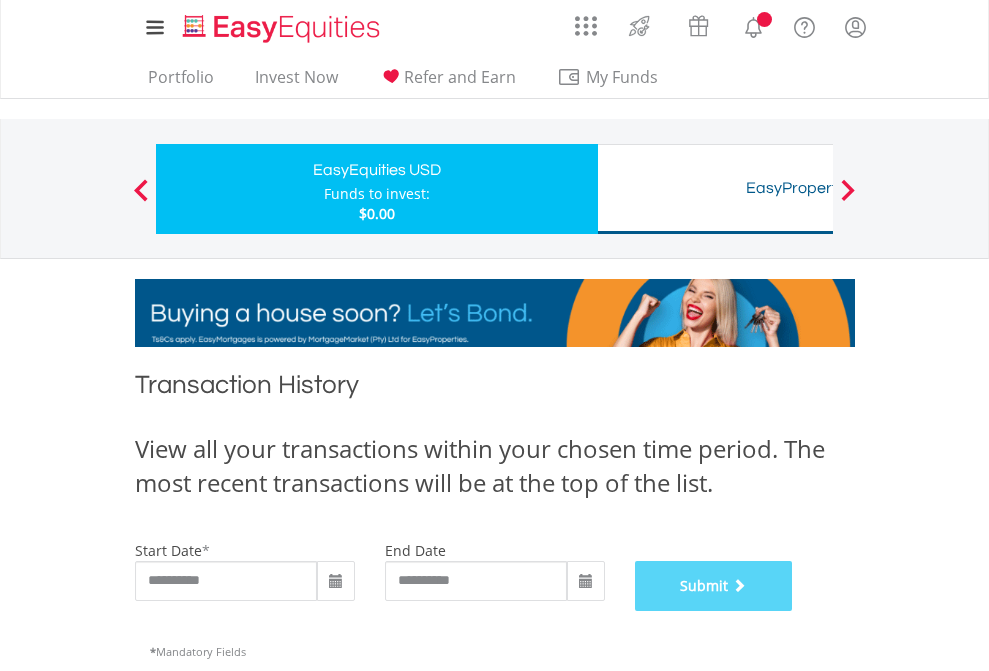 scroll, scrollTop: 811, scrollLeft: 0, axis: vertical 